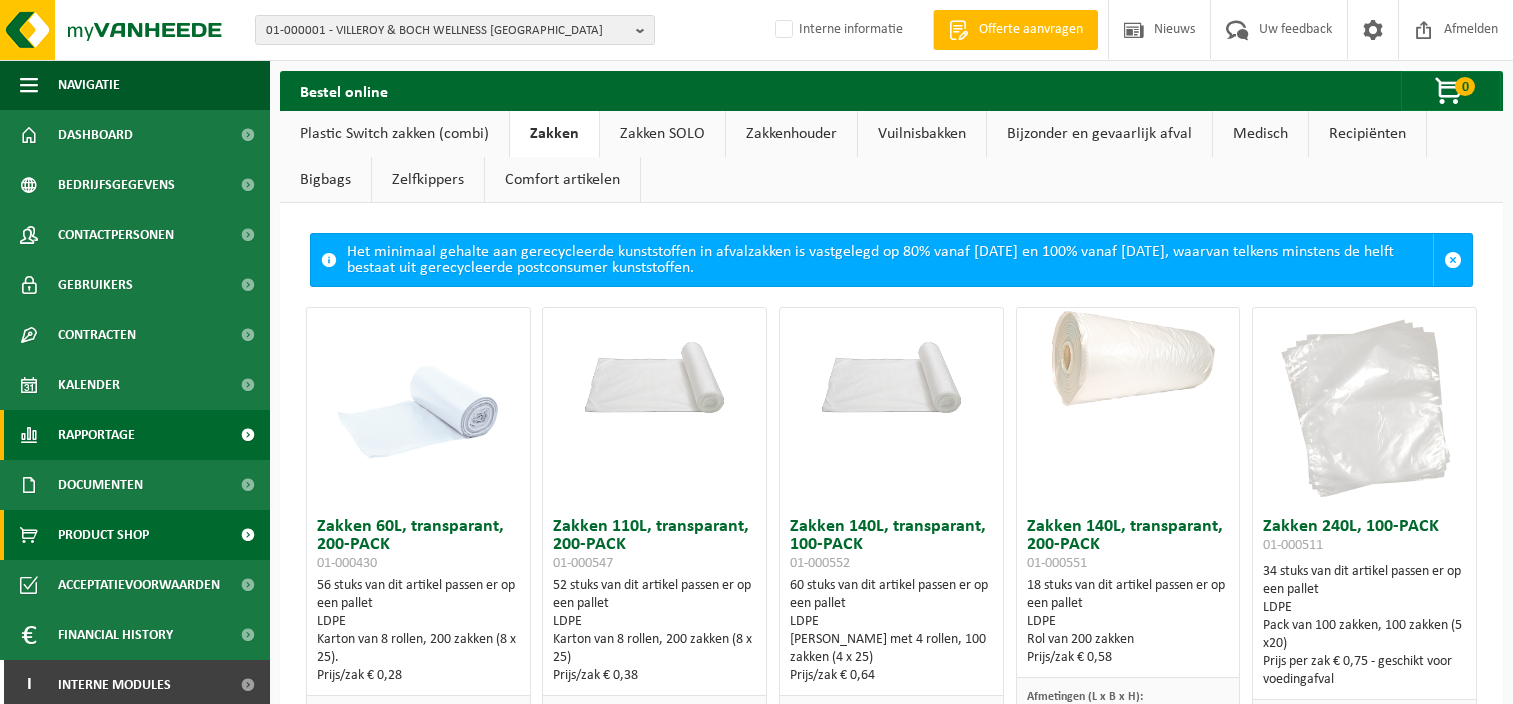 scroll, scrollTop: 1100, scrollLeft: 0, axis: vertical 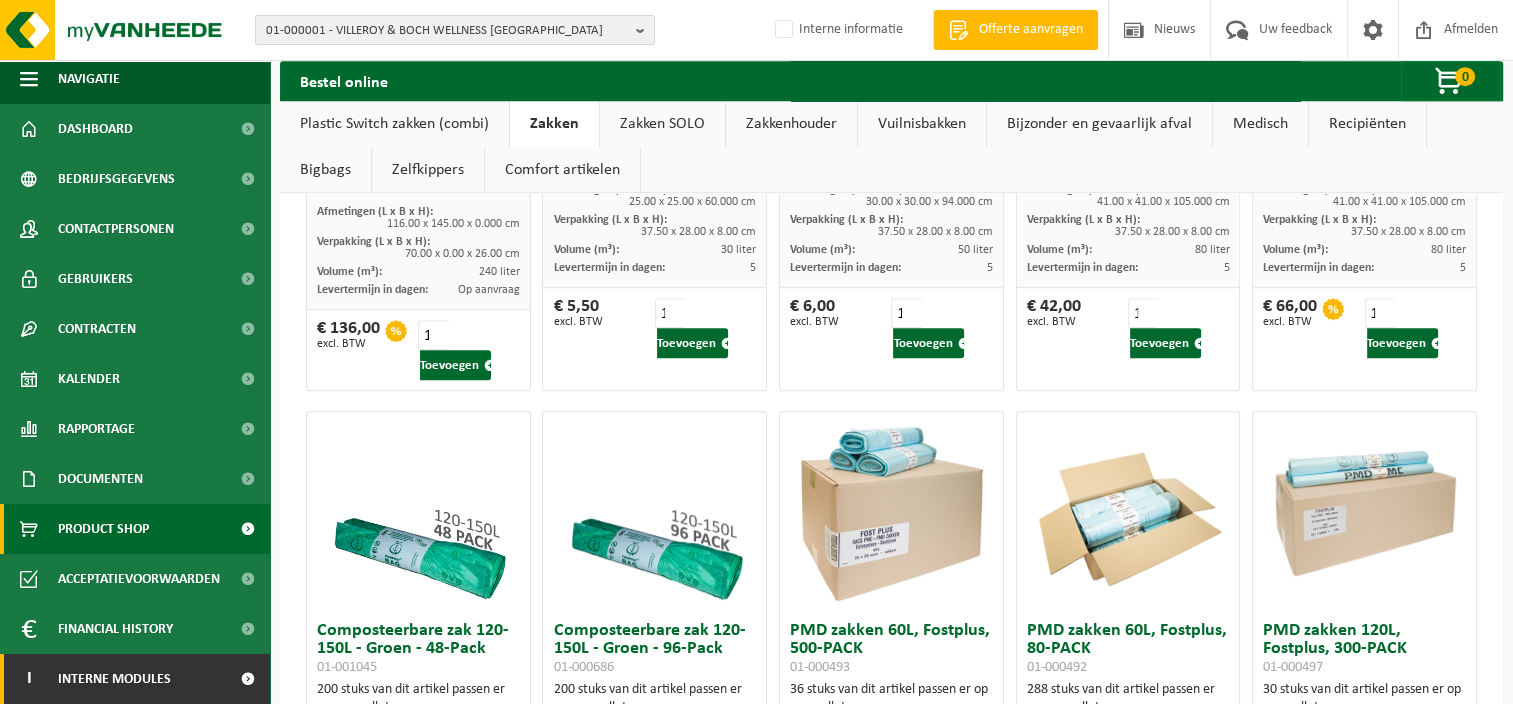 click on "Interne modules" at bounding box center (114, 679) 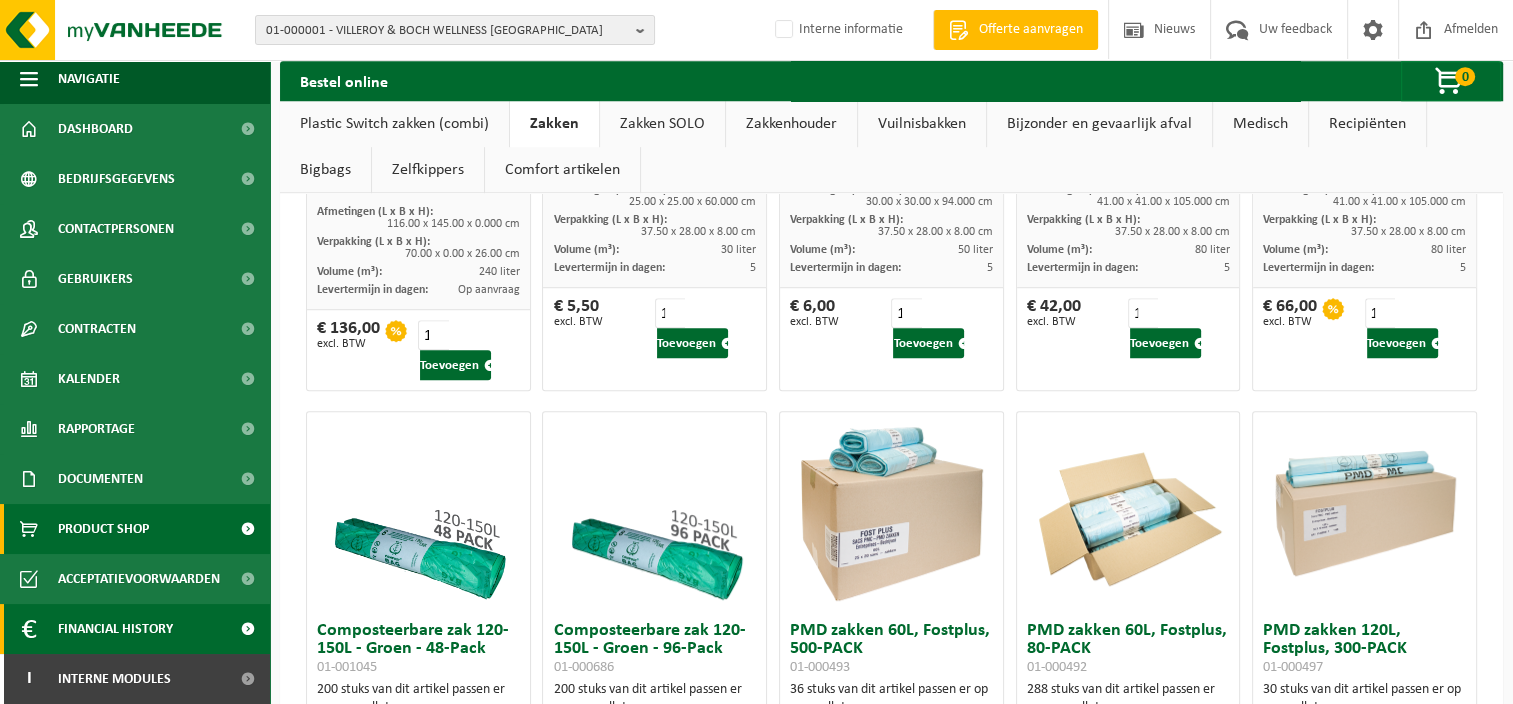 scroll, scrollTop: 0, scrollLeft: 0, axis: both 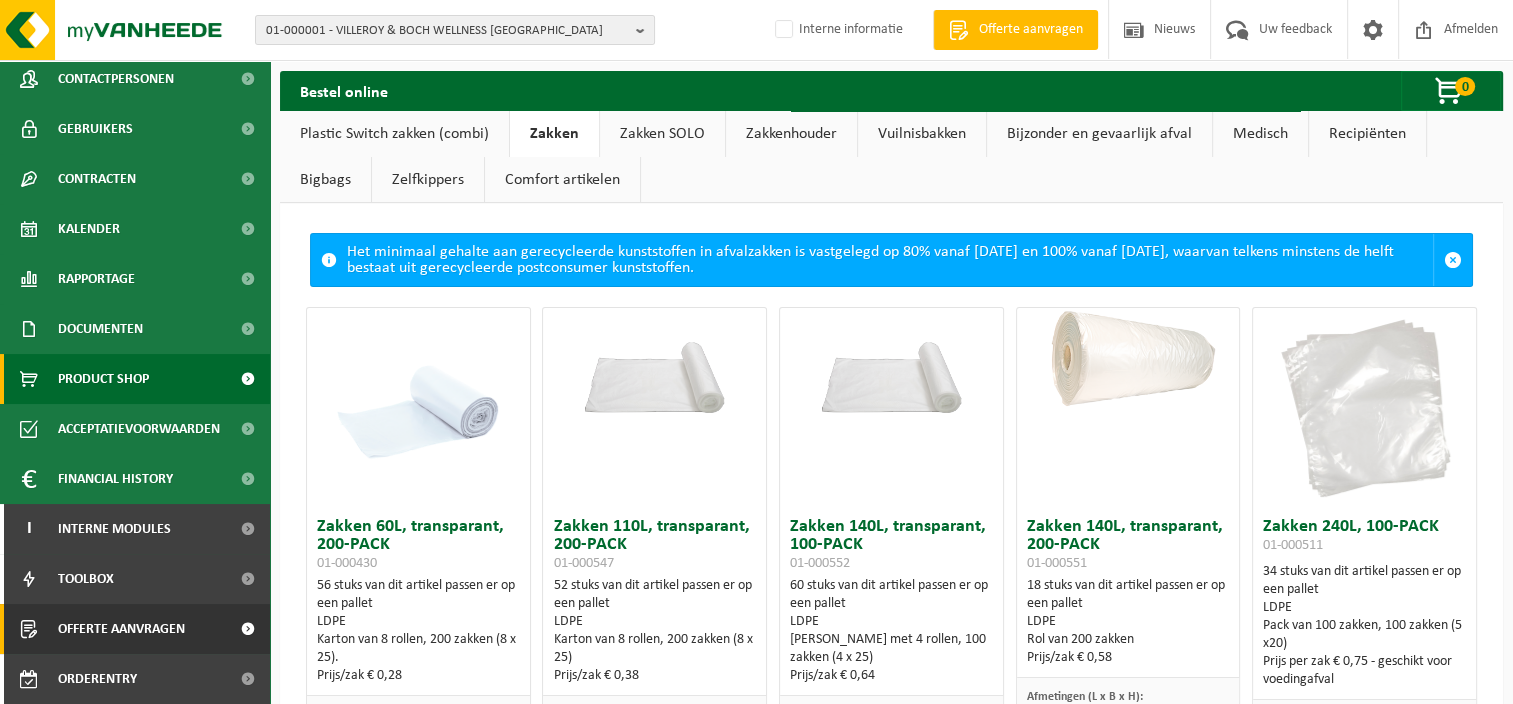 click on "Offerte aanvragen" at bounding box center [121, 629] 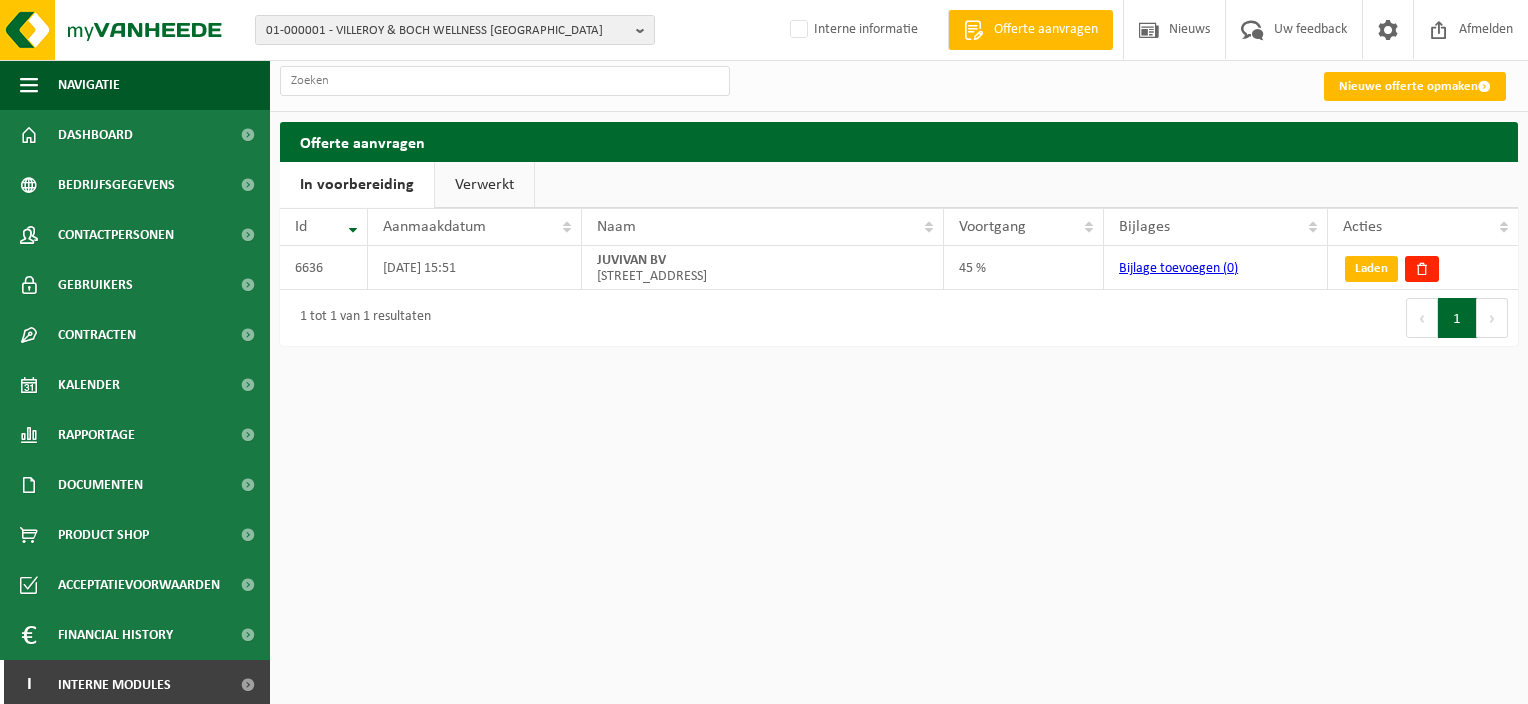 scroll, scrollTop: 0, scrollLeft: 0, axis: both 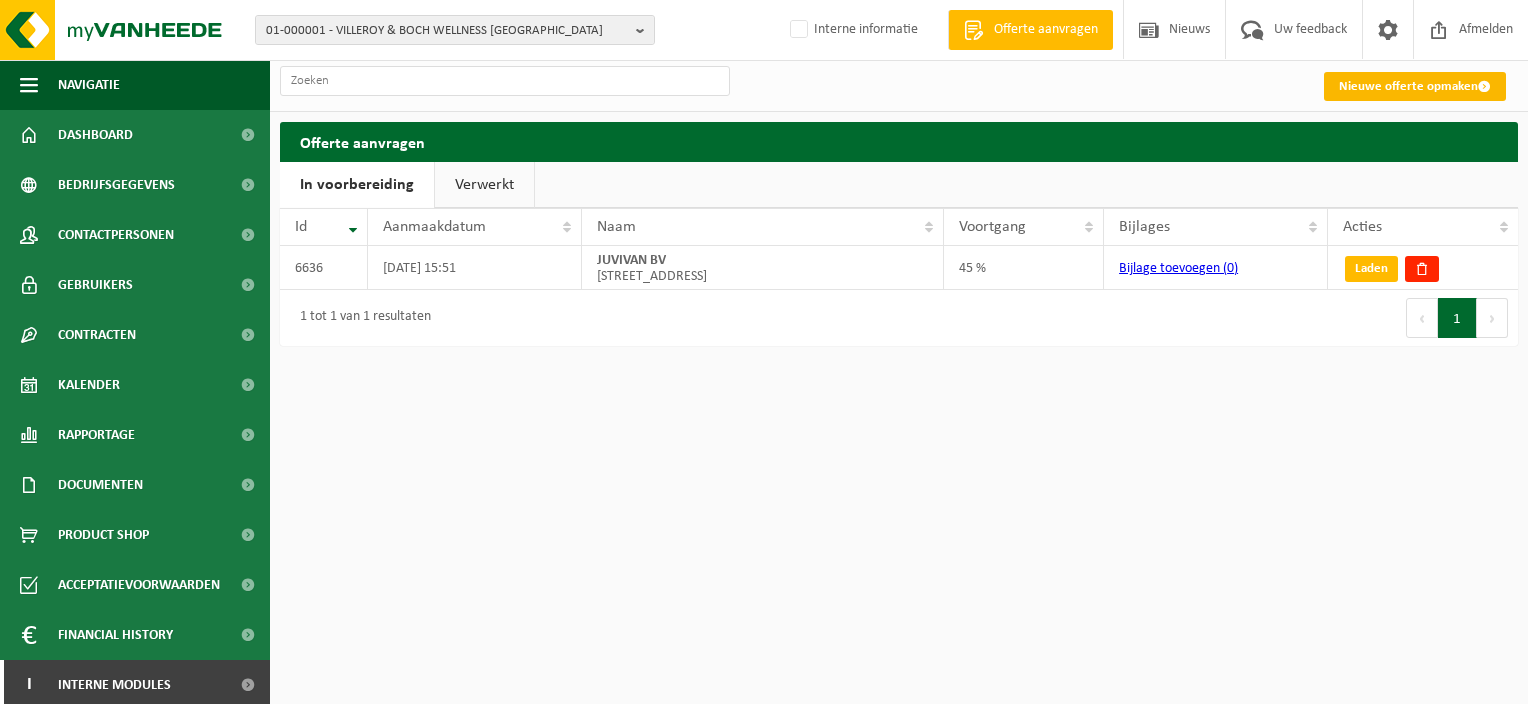 click on "Nieuwe offerte opmaken" at bounding box center [1415, 86] 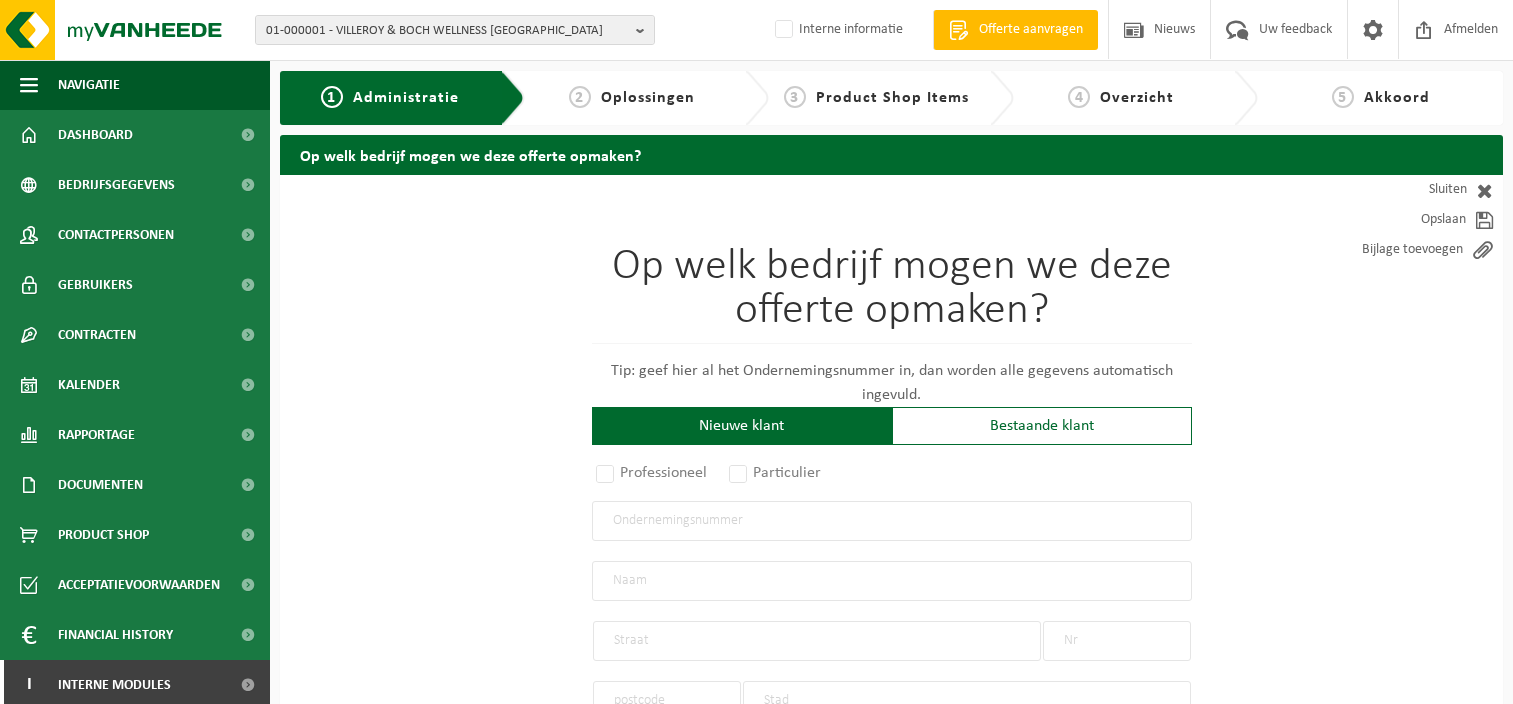 scroll, scrollTop: 0, scrollLeft: 0, axis: both 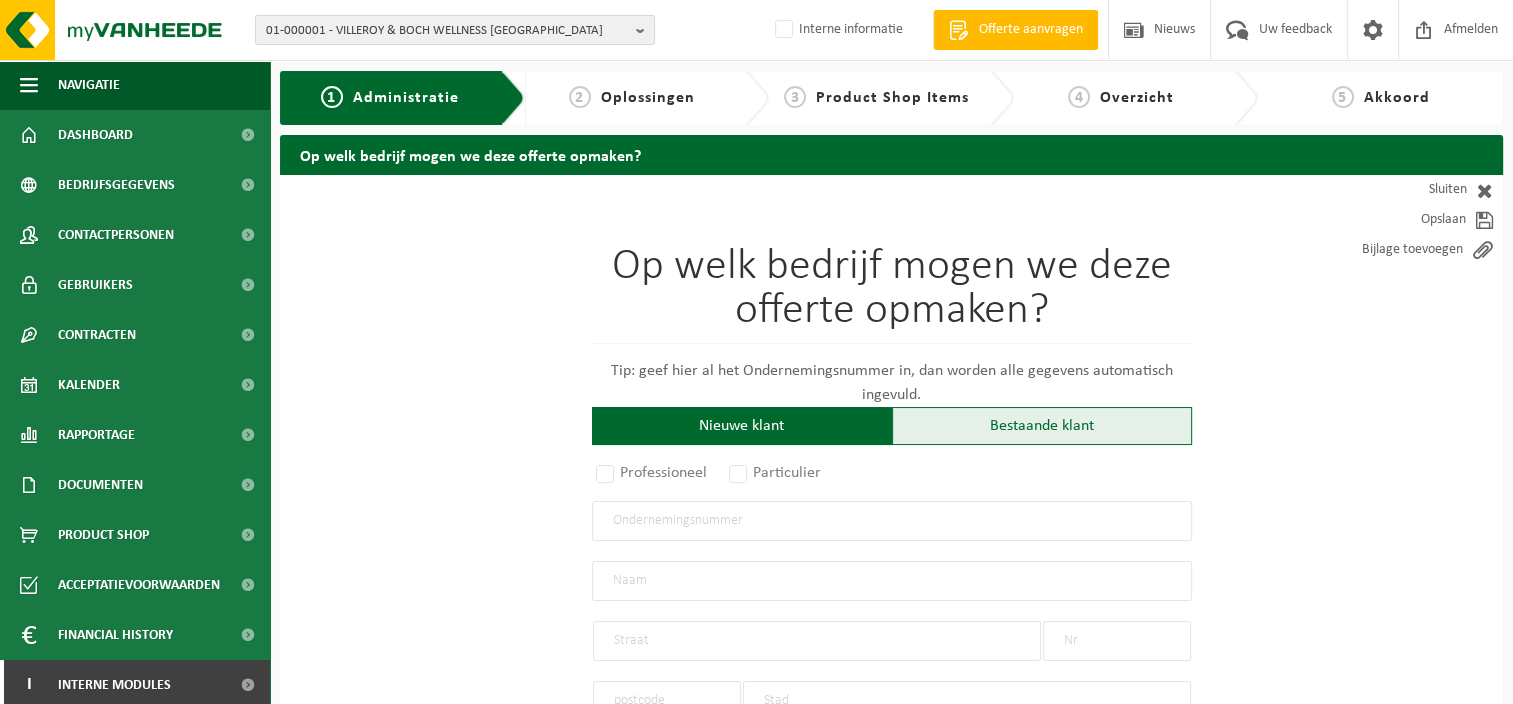 click on "Bestaande klant" at bounding box center (1042, 426) 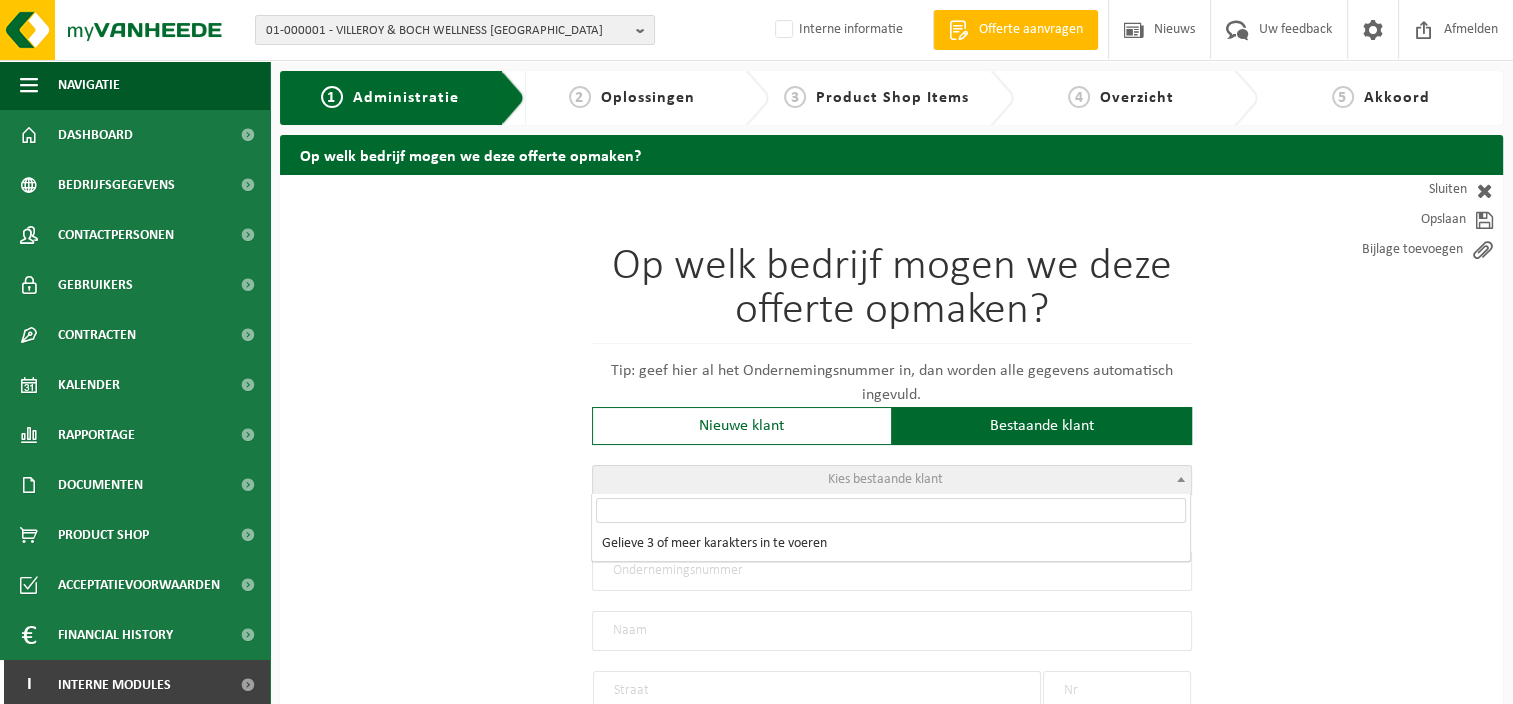 click on "Kies bestaande klant" at bounding box center (885, 479) 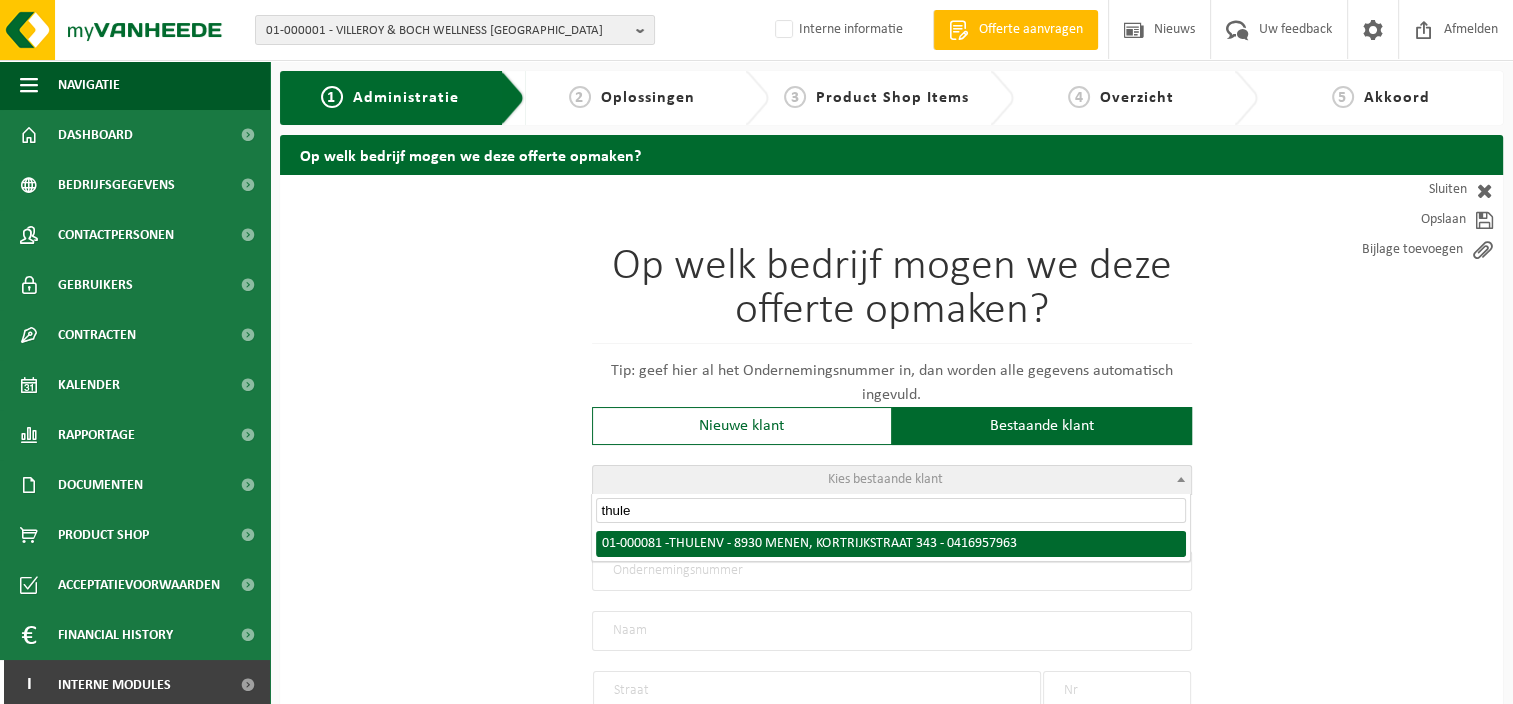 type on "thule" 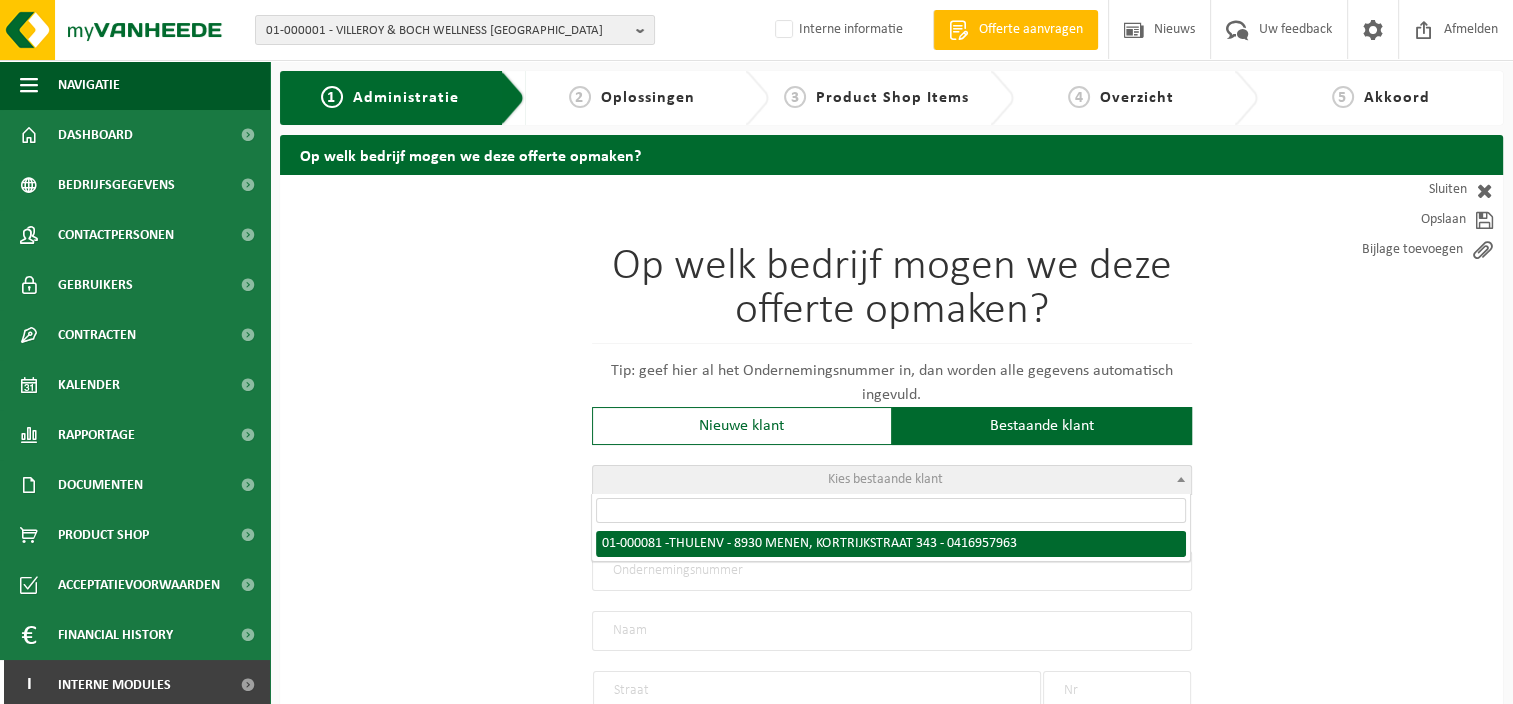 radio on "true" 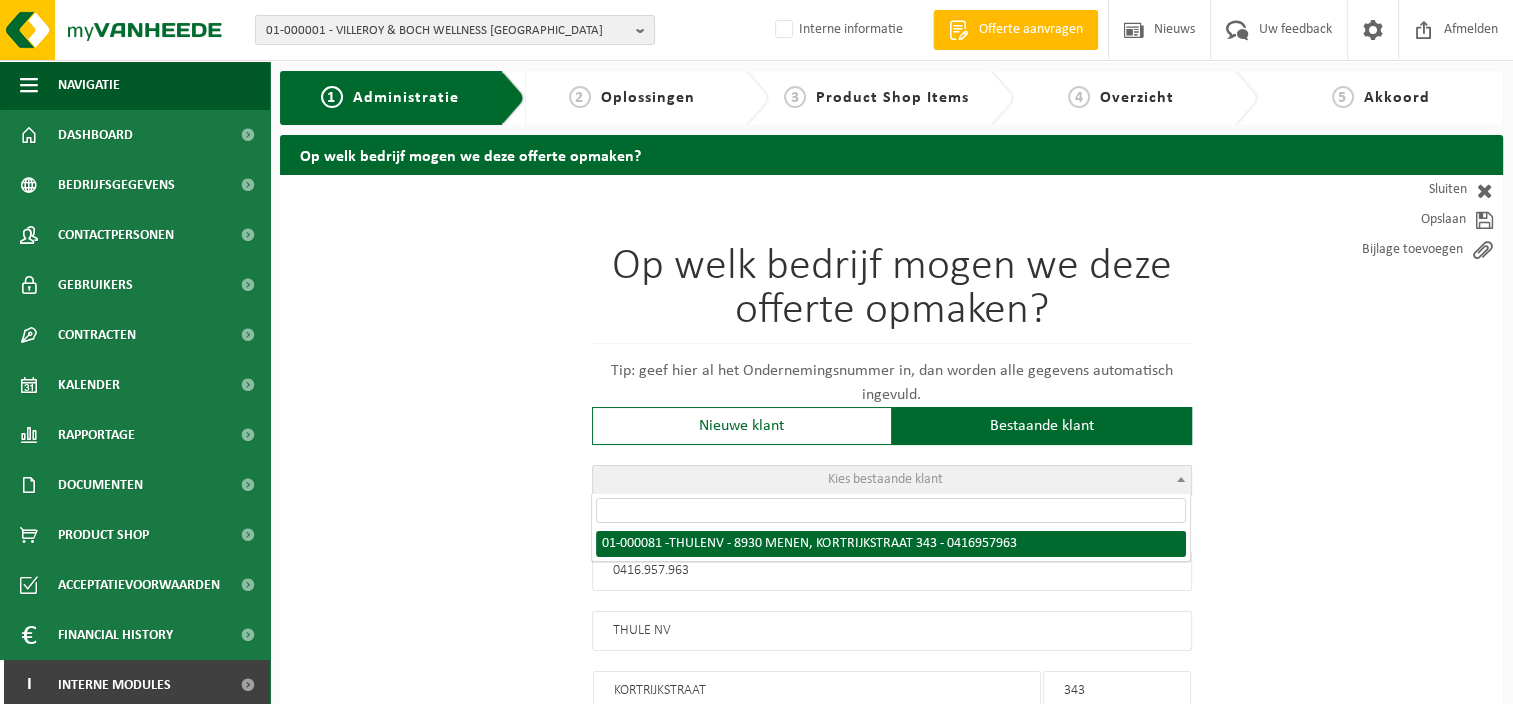 select on "1011" 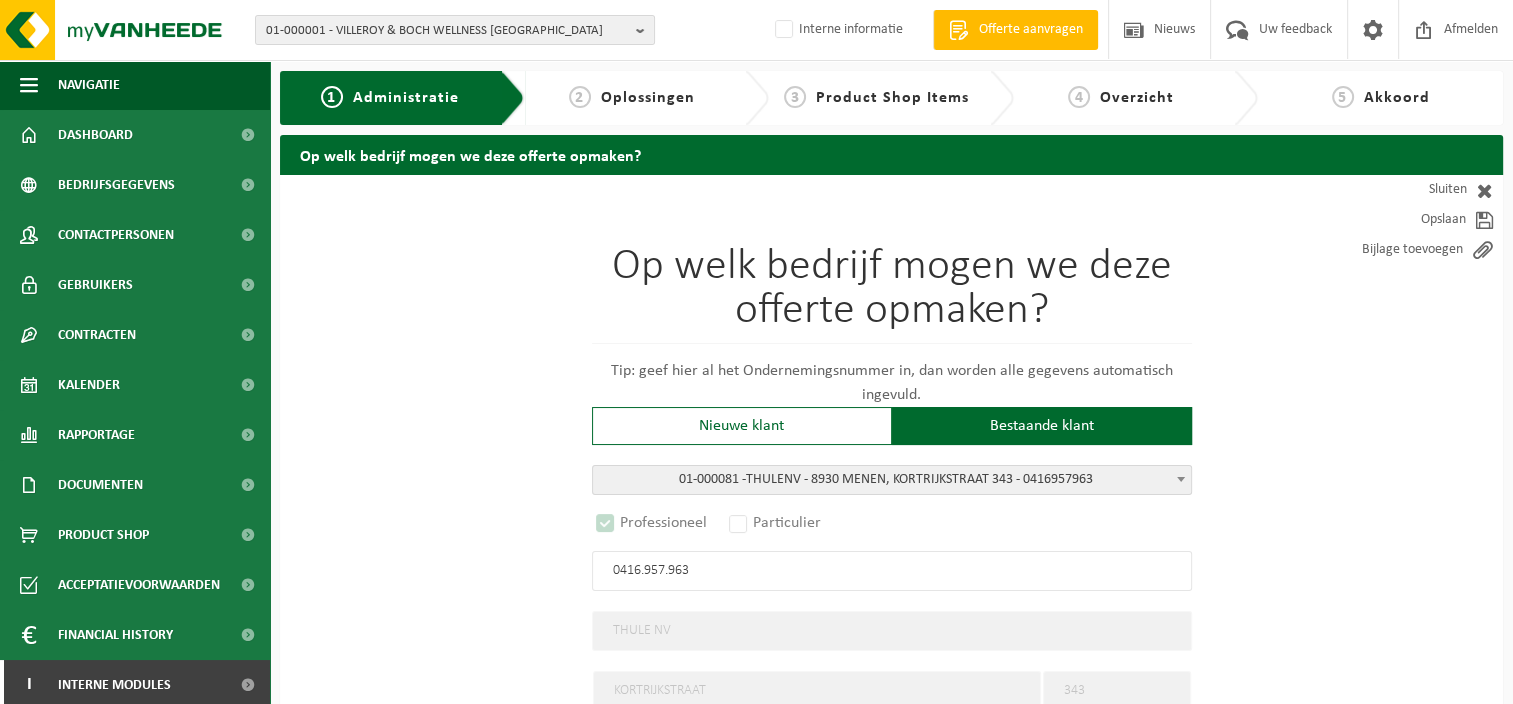 select on "A" 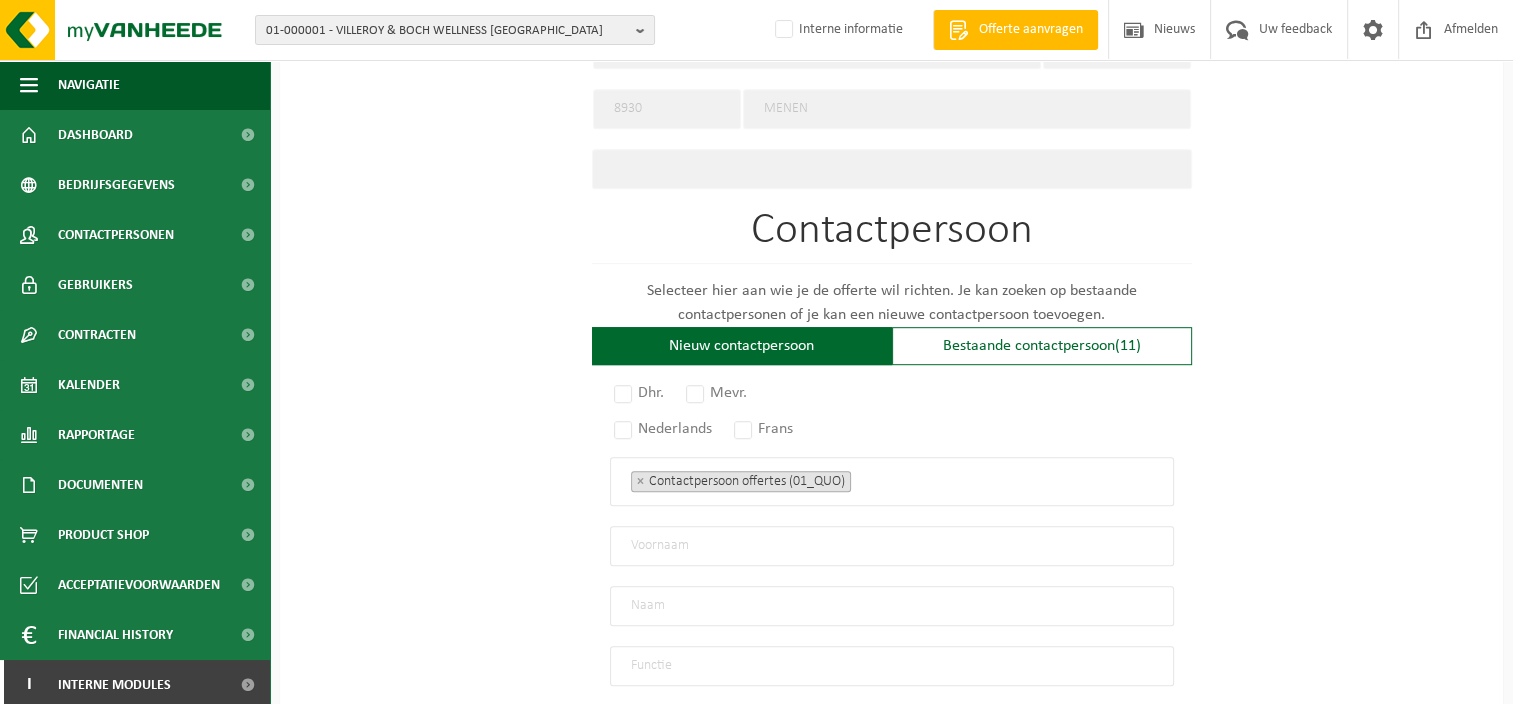 scroll, scrollTop: 1100, scrollLeft: 0, axis: vertical 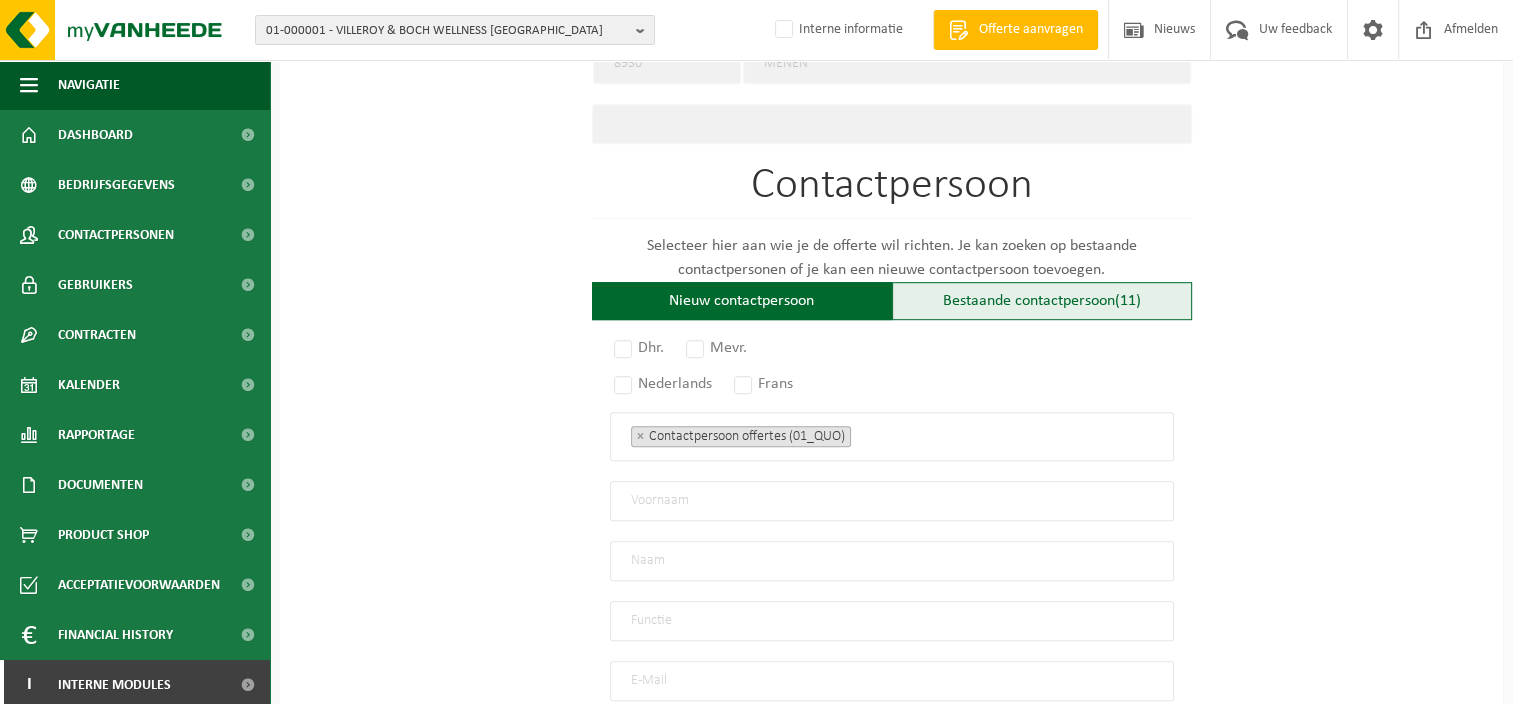 click on "Bestaande contactpersoon  (11)" at bounding box center (1042, 301) 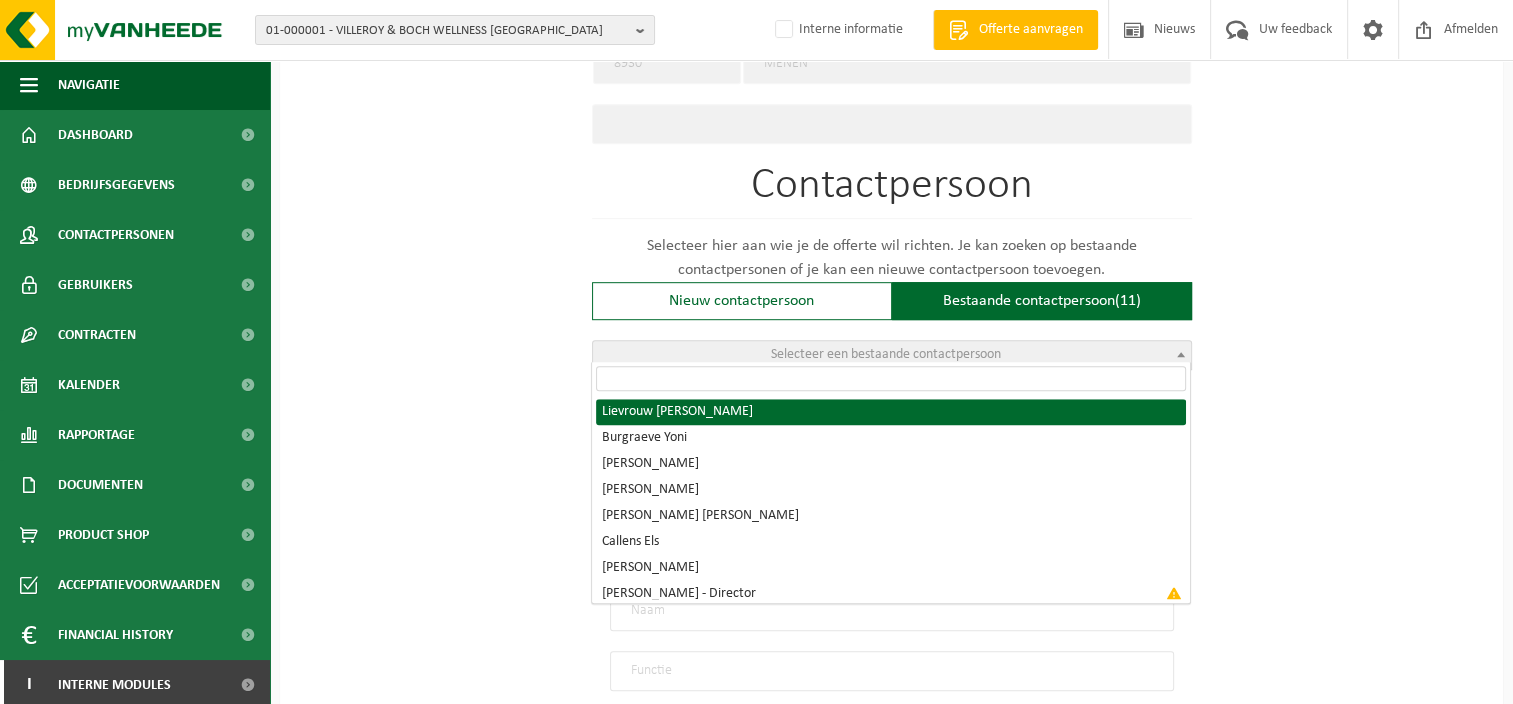 click on "Selecteer een bestaande contactpersoon" at bounding box center (886, 354) 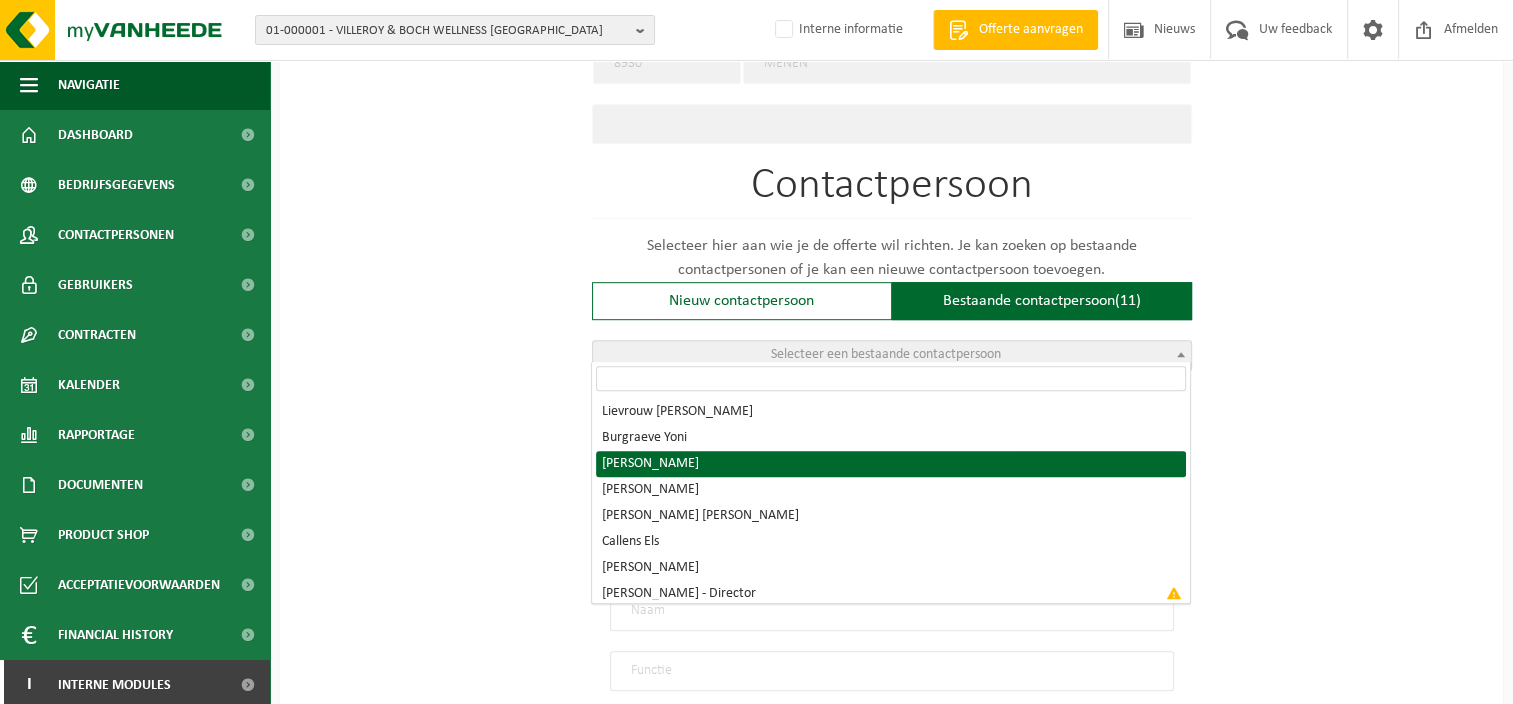 radio on "true" 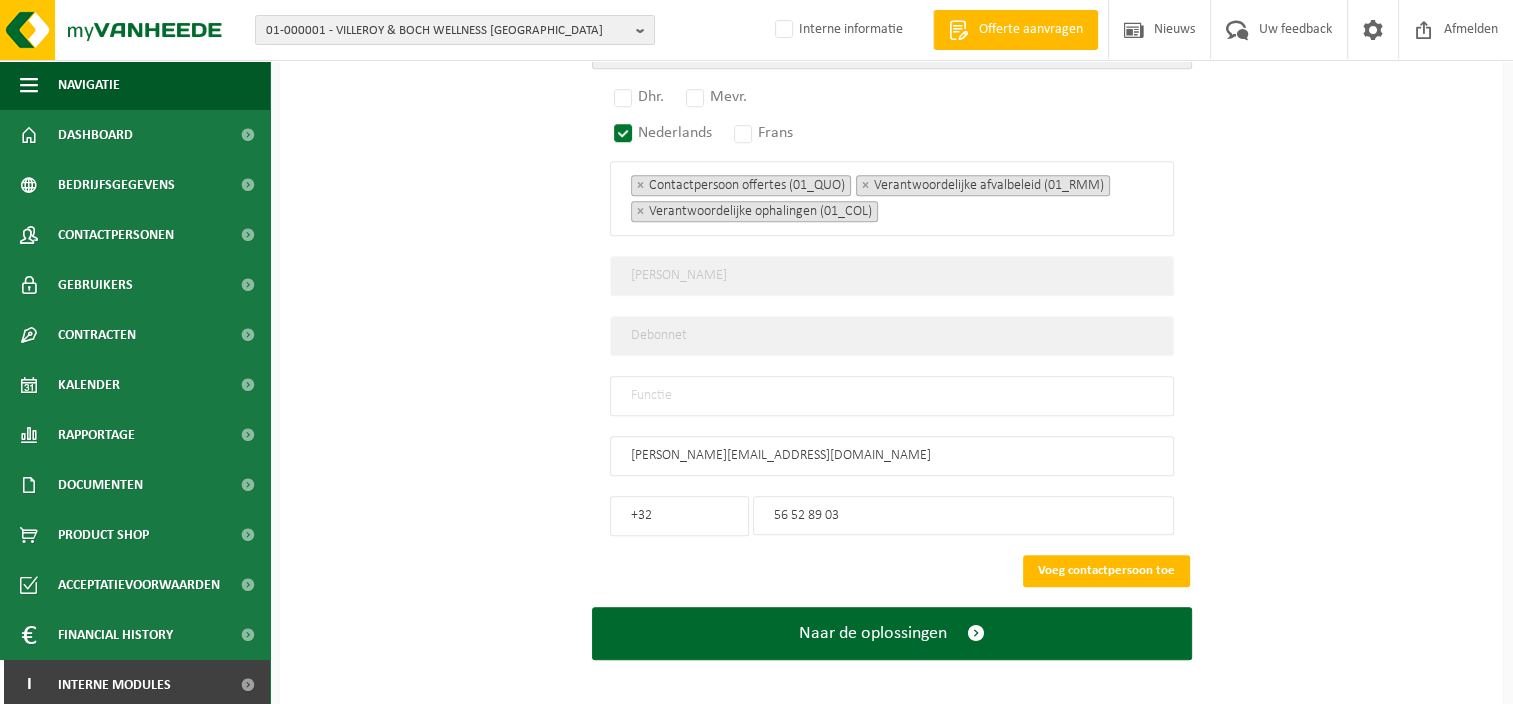 scroll, scrollTop: 1402, scrollLeft: 0, axis: vertical 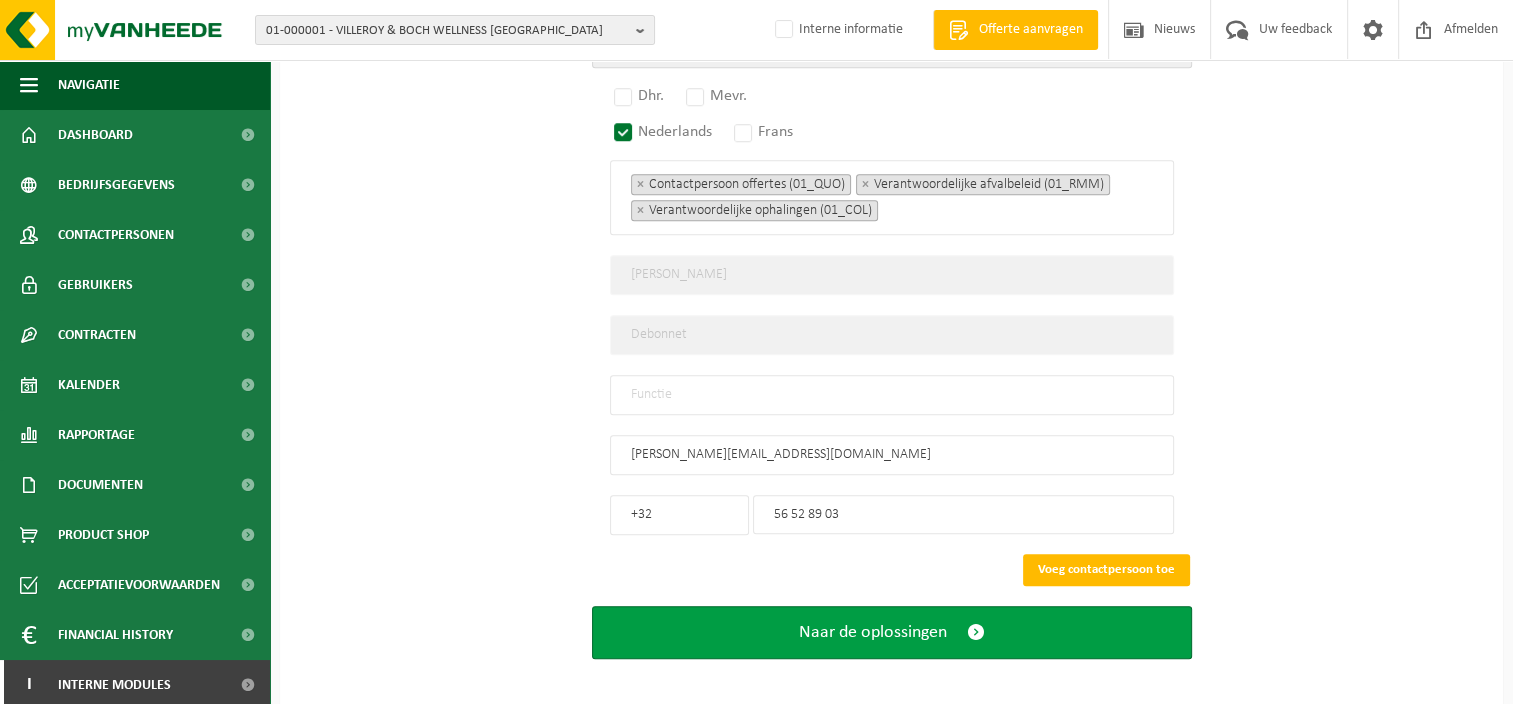 click on "Naar de oplossingen" at bounding box center (873, 632) 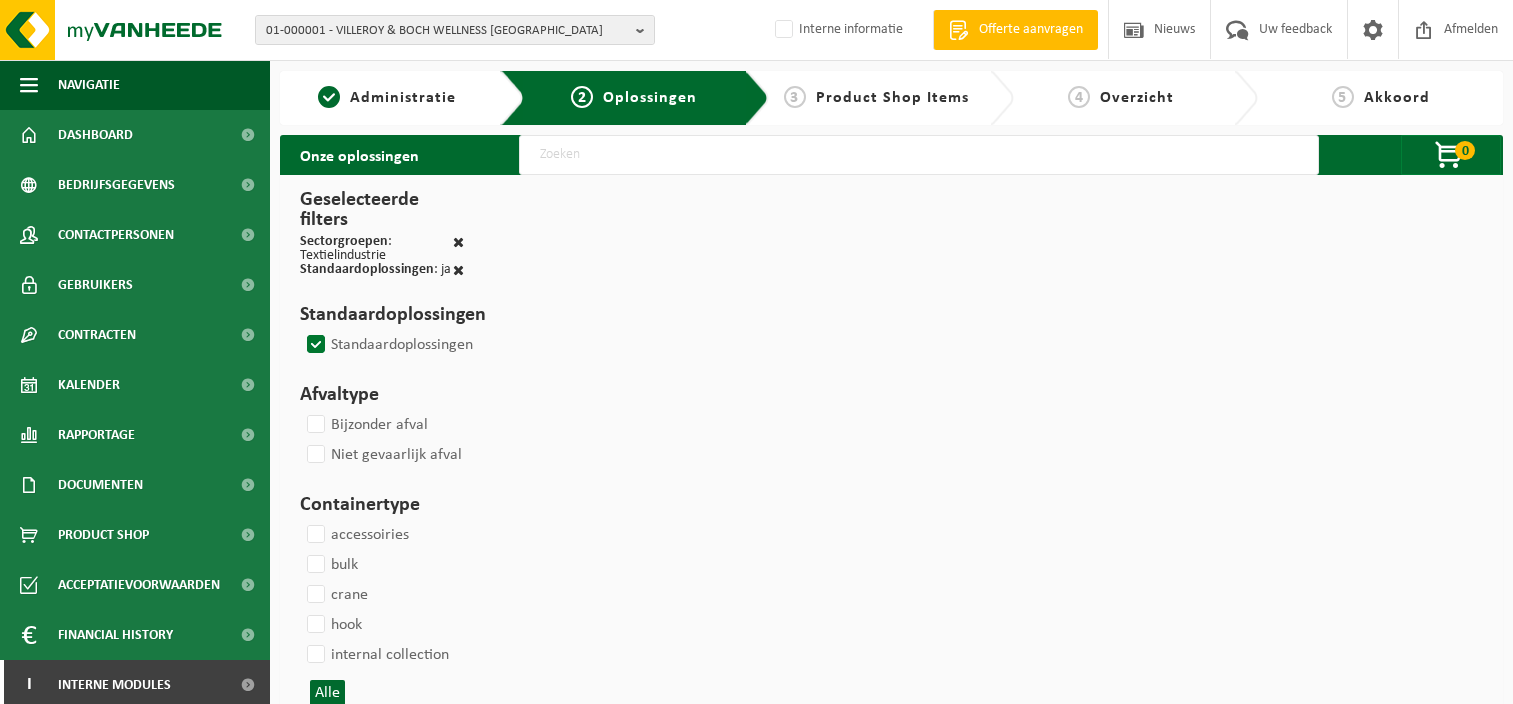 scroll, scrollTop: 0, scrollLeft: 0, axis: both 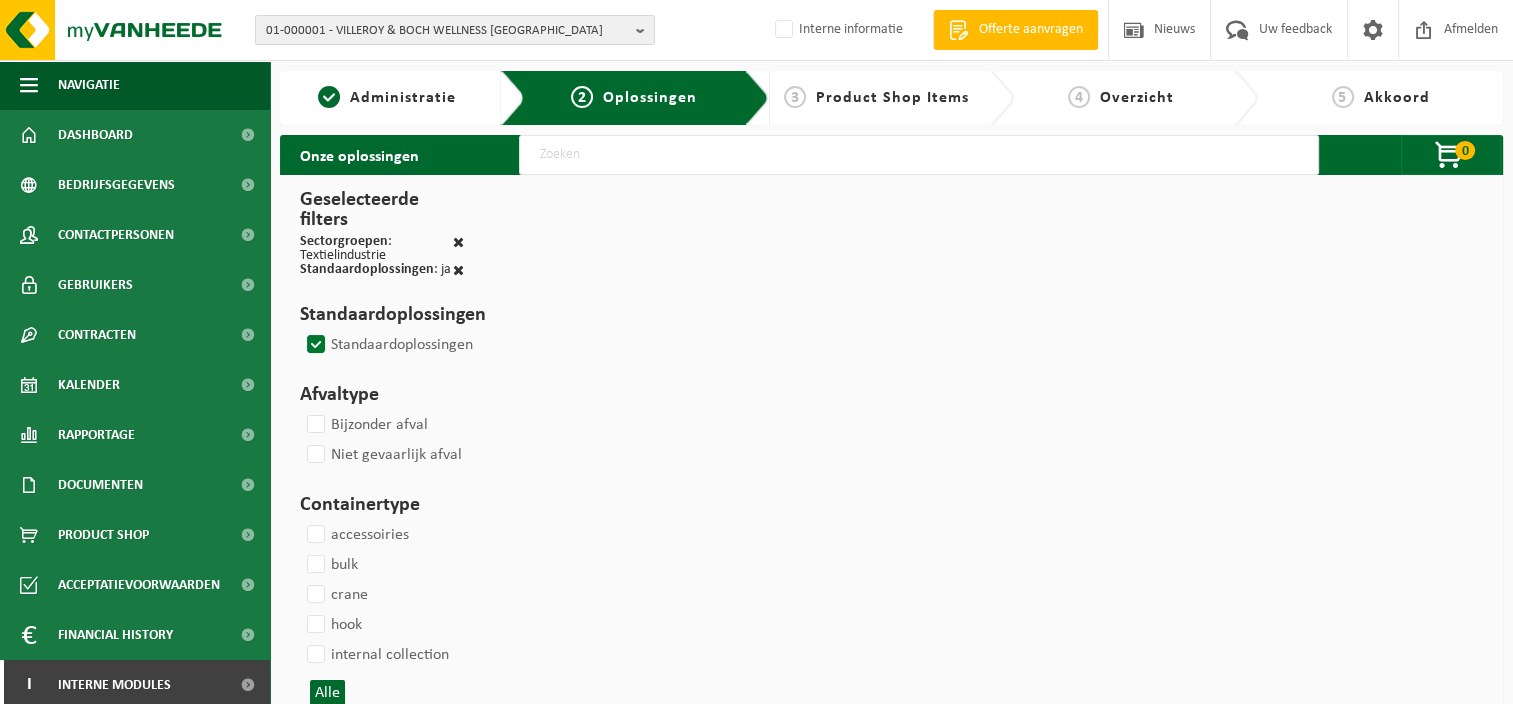 select 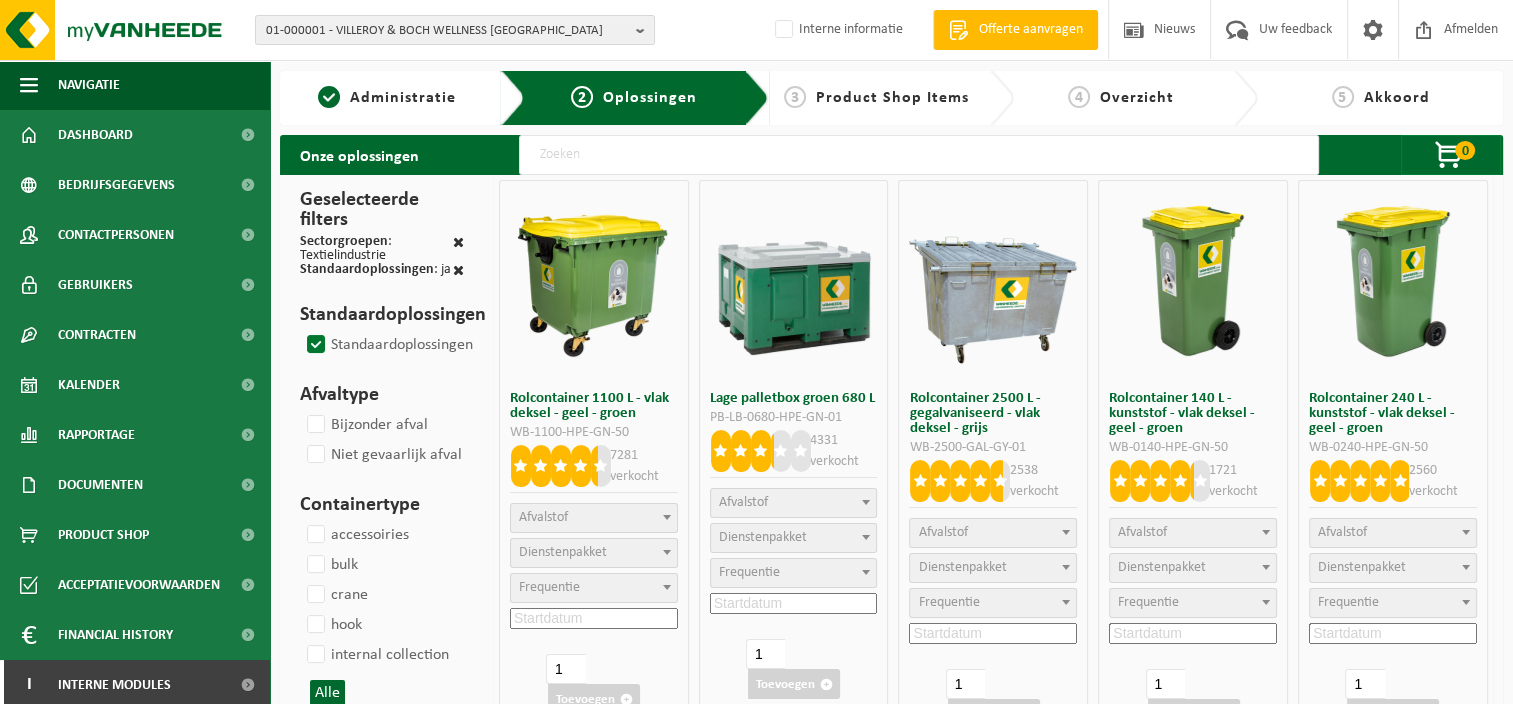click at bounding box center (667, 552) 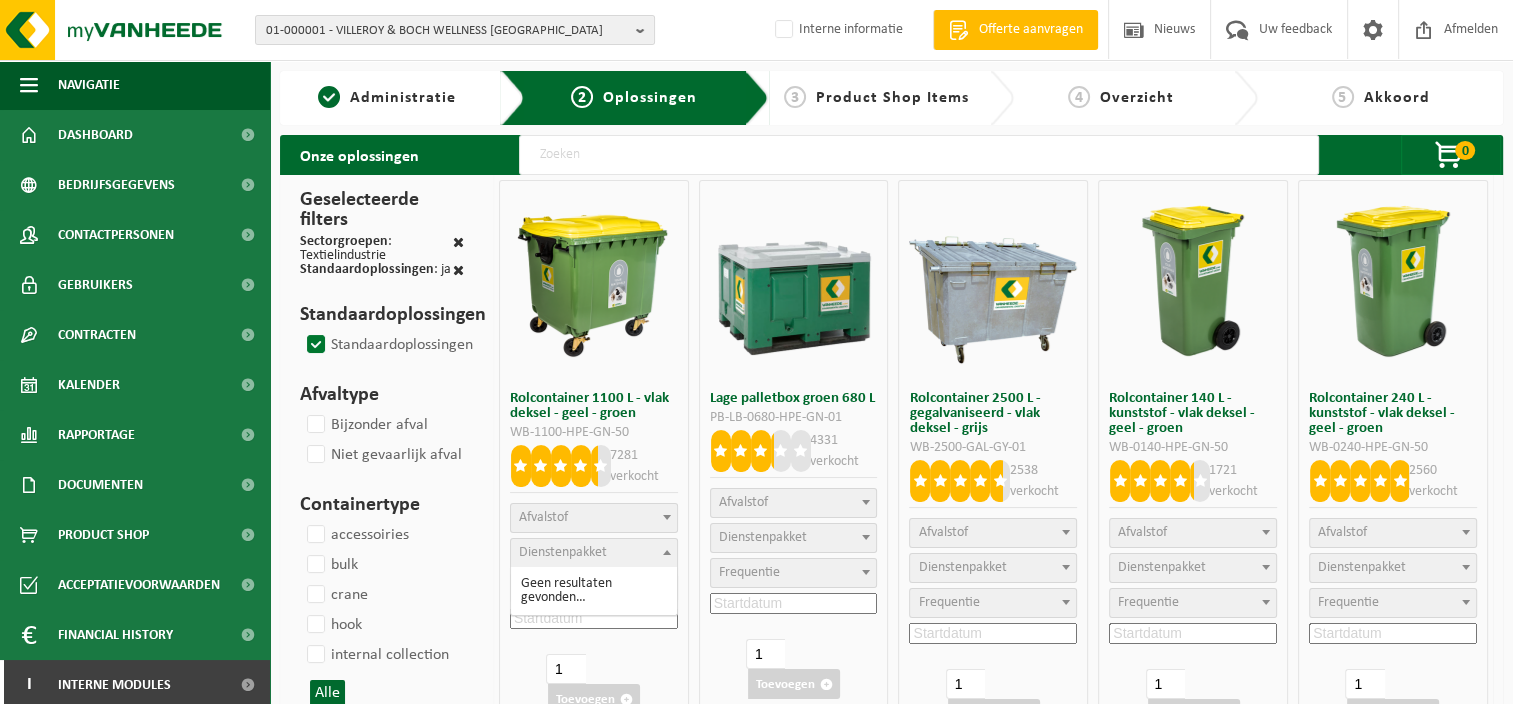 click on "Afvalstof" at bounding box center [594, 518] 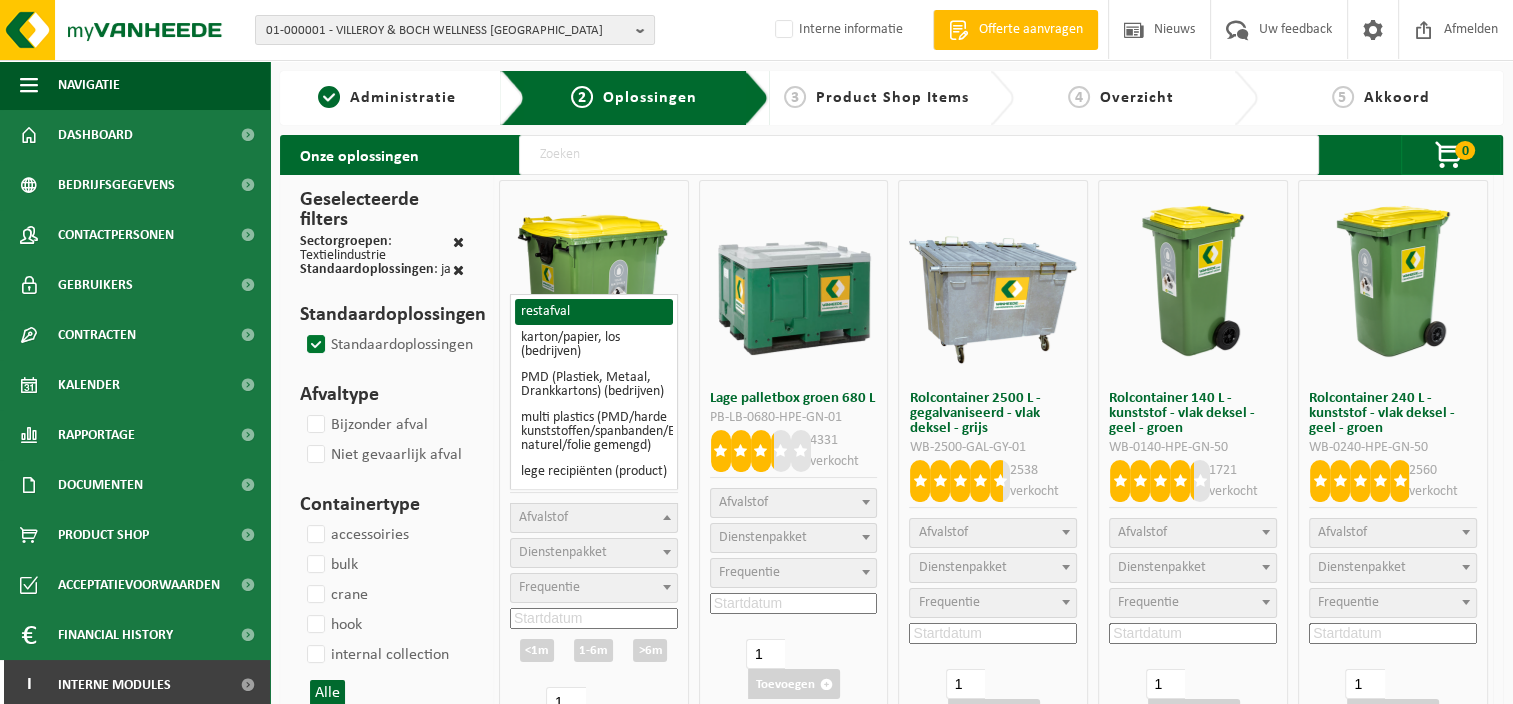 select on "29" 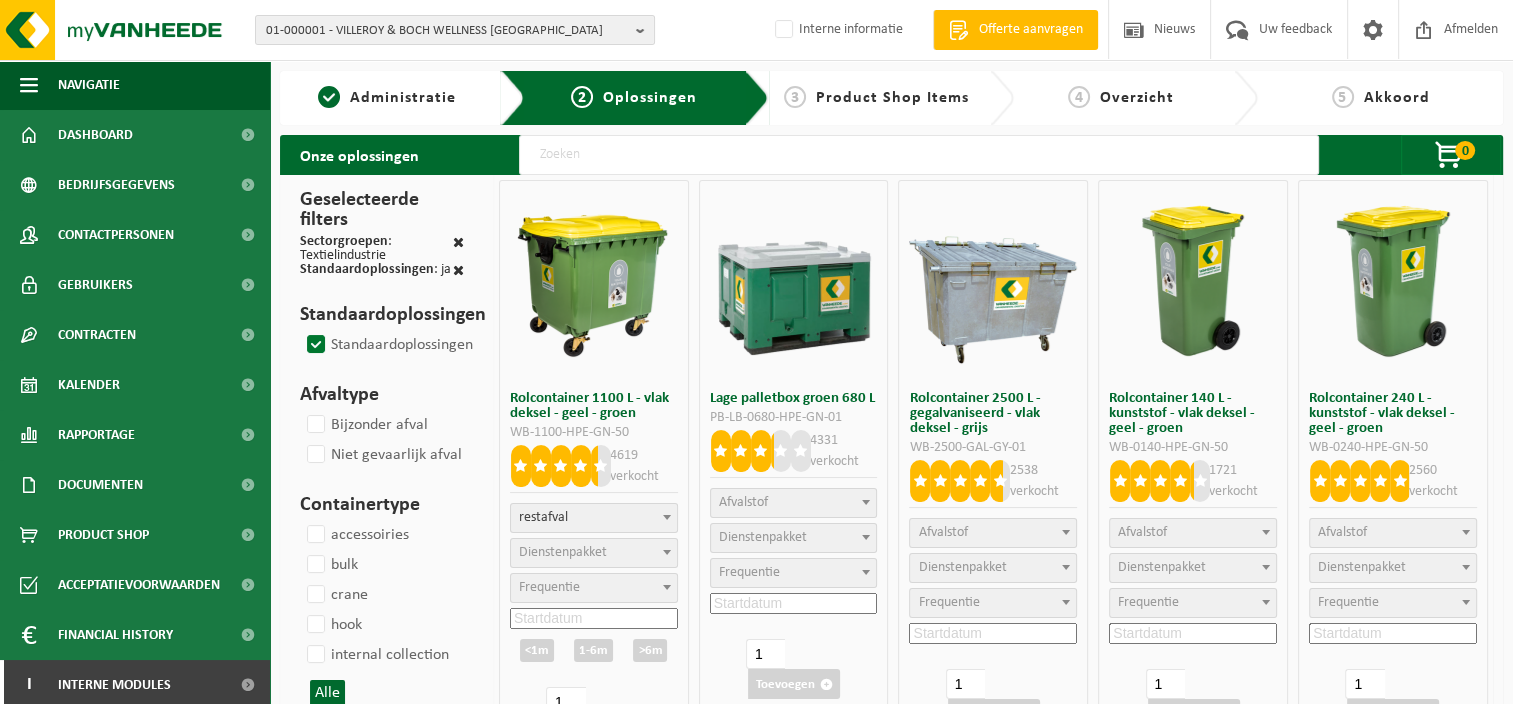 select 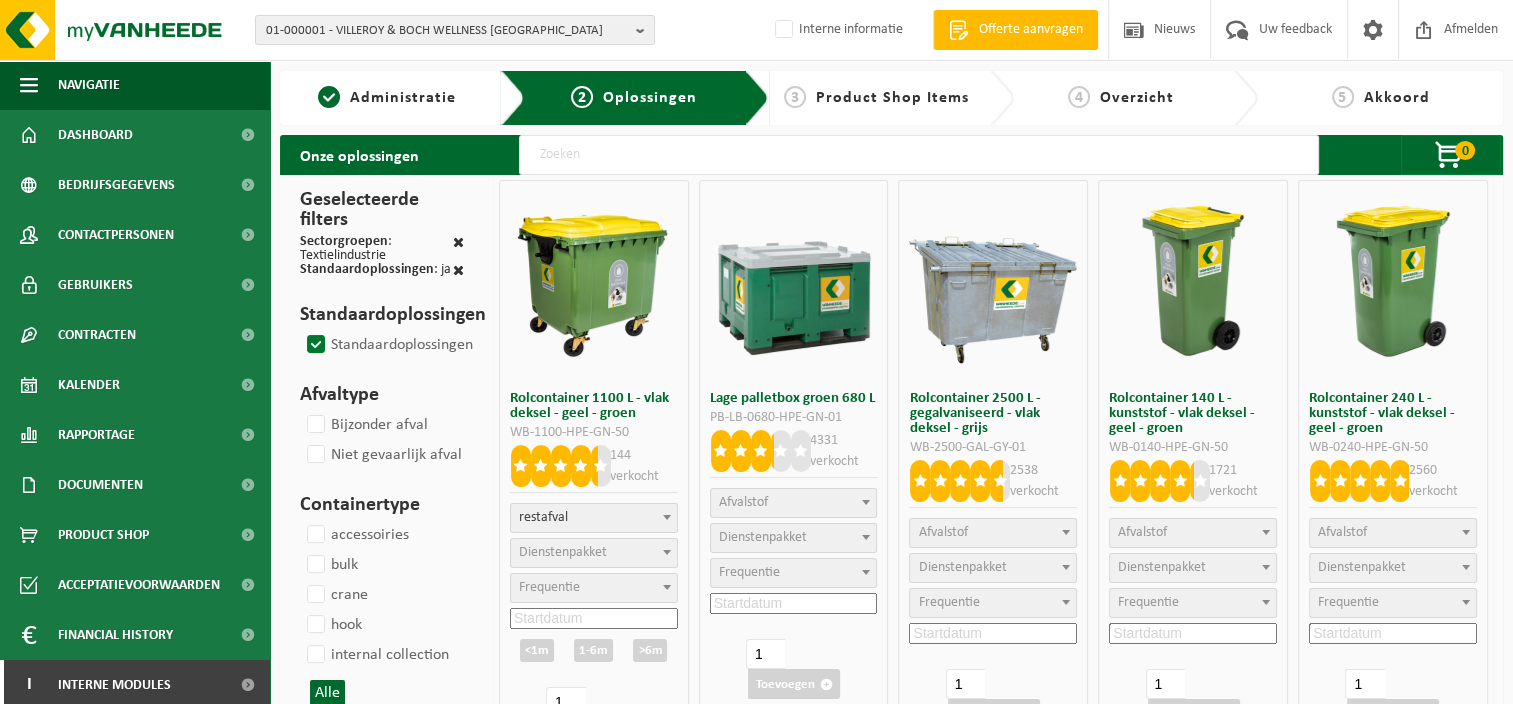 click on "Dienstenpakket" at bounding box center [594, 553] 